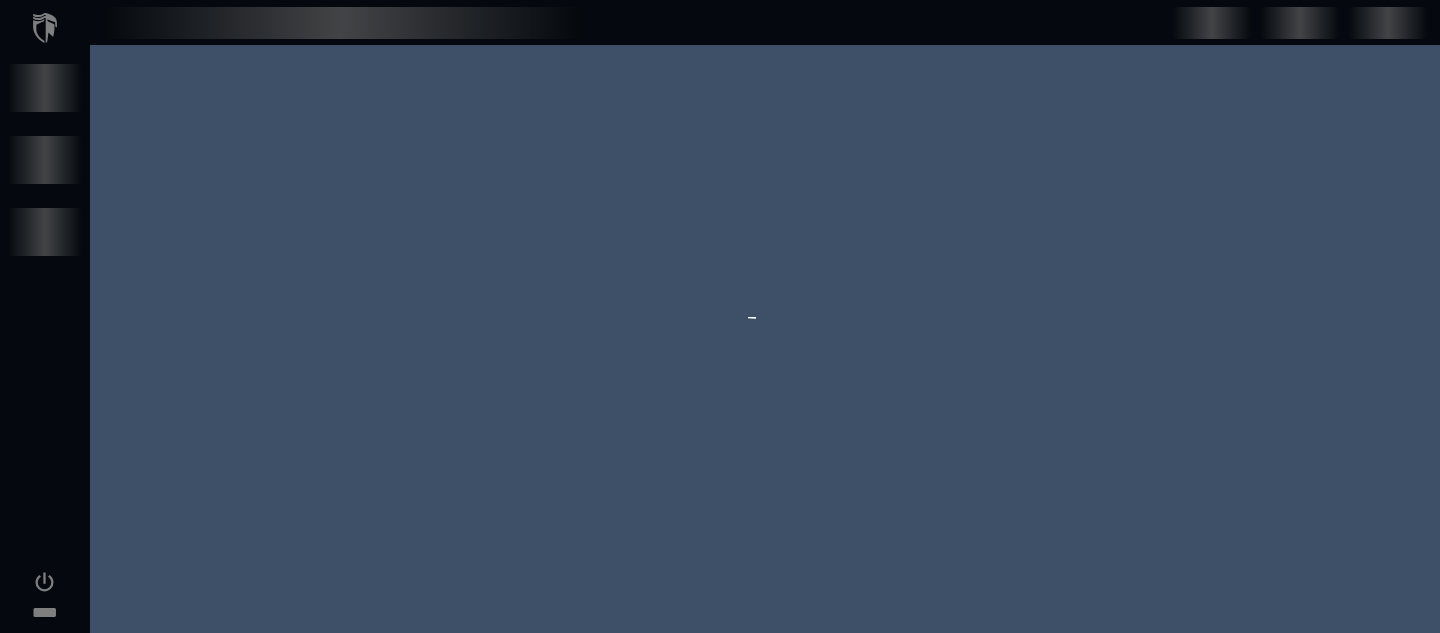 scroll, scrollTop: 0, scrollLeft: 0, axis: both 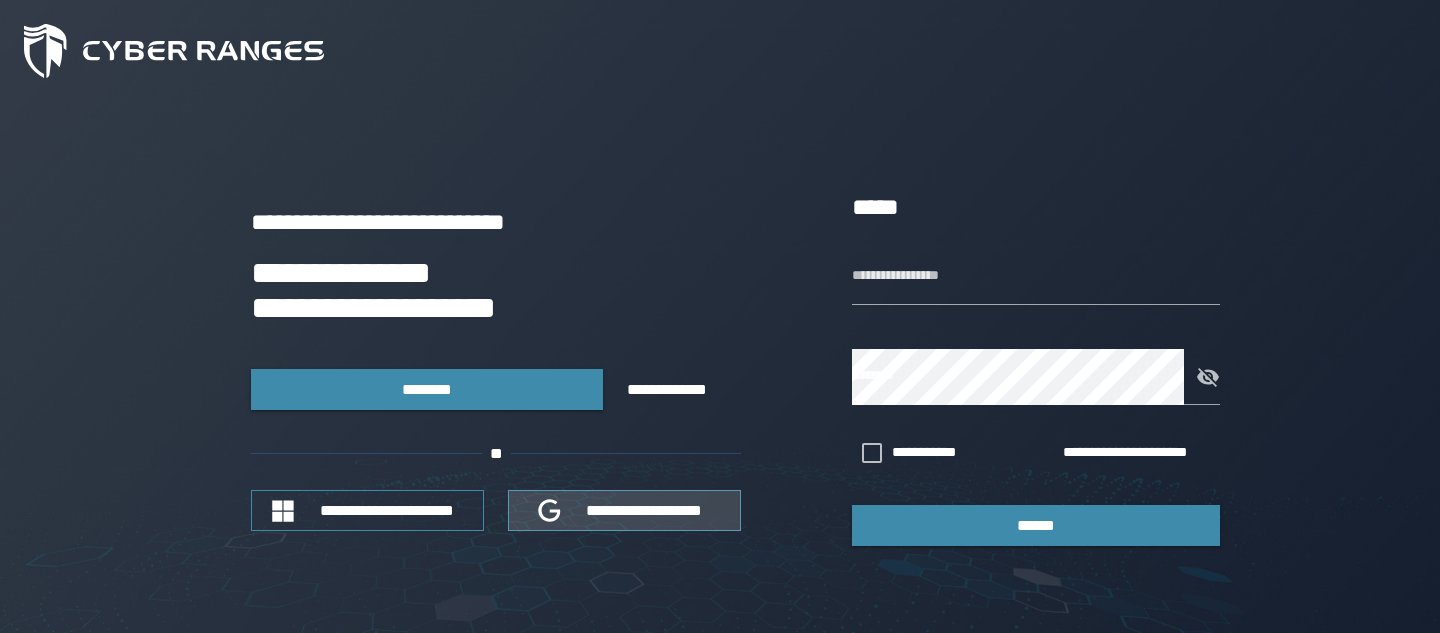 click on "**********" at bounding box center (645, 510) 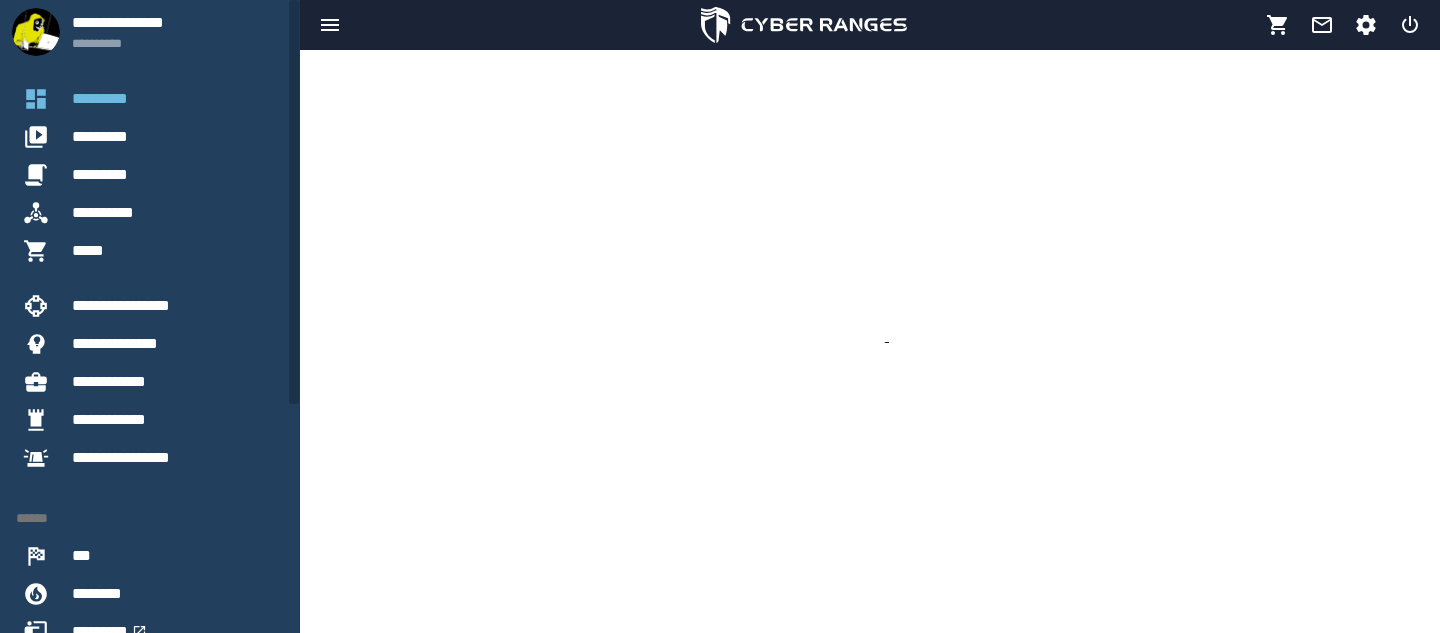 scroll, scrollTop: 0, scrollLeft: 0, axis: both 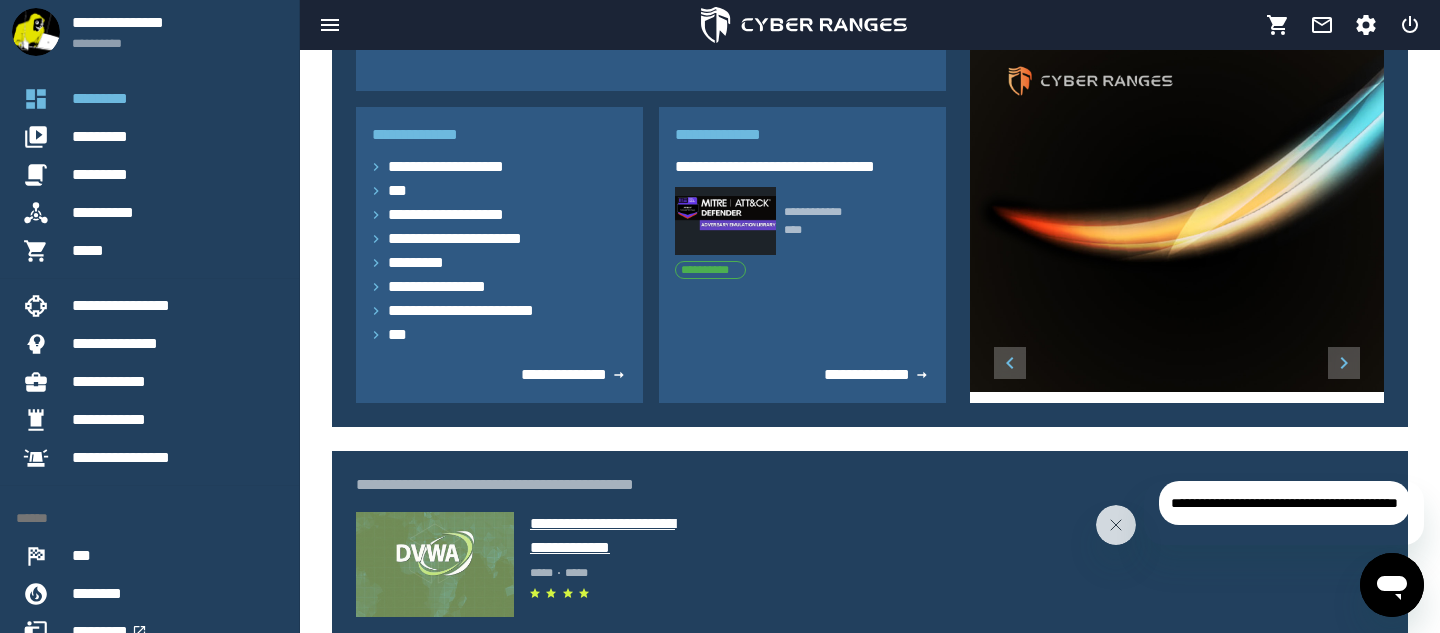 click on "**********" at bounding box center [609, 536] 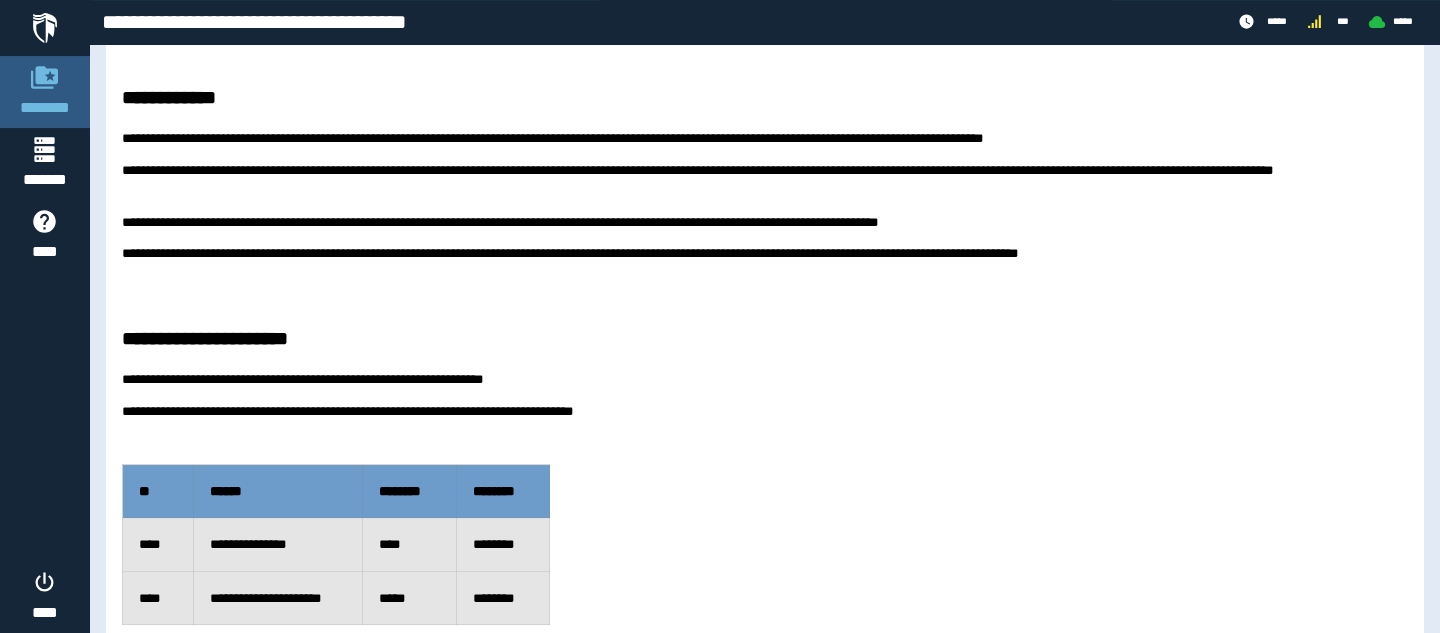 scroll, scrollTop: 212, scrollLeft: 0, axis: vertical 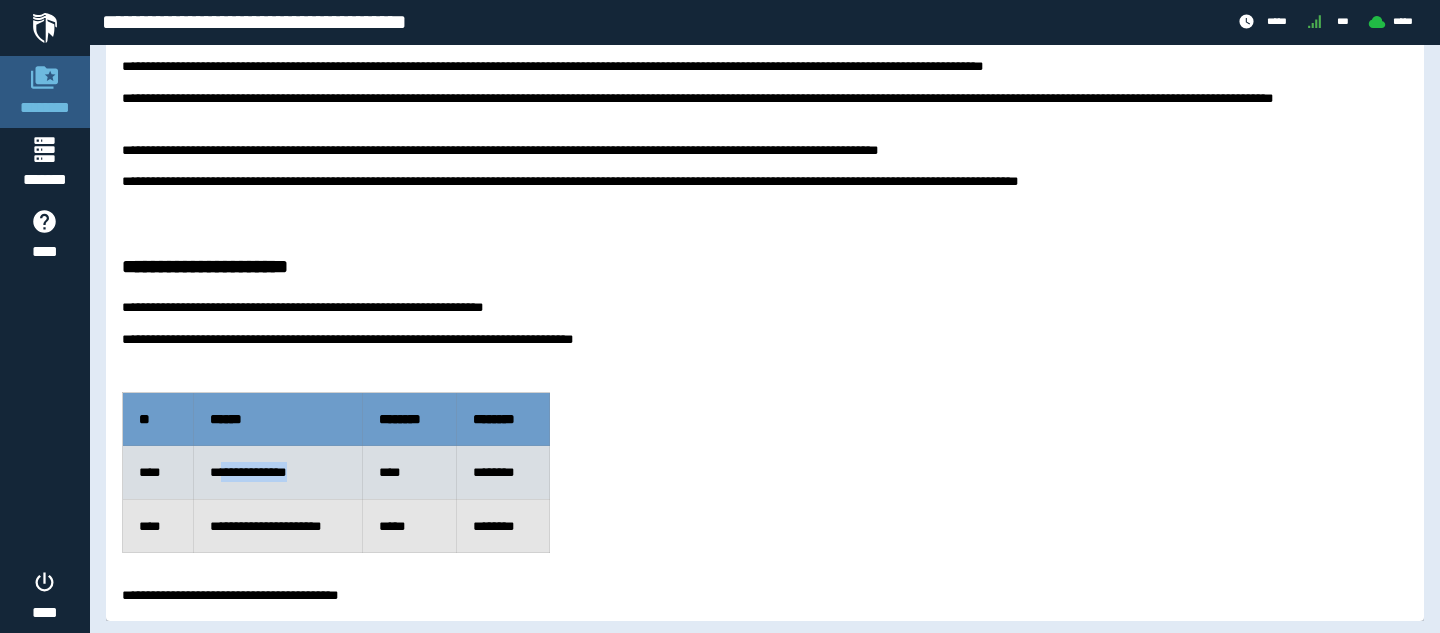 drag, startPoint x: 221, startPoint y: 472, endPoint x: 337, endPoint y: 487, distance: 116.965805 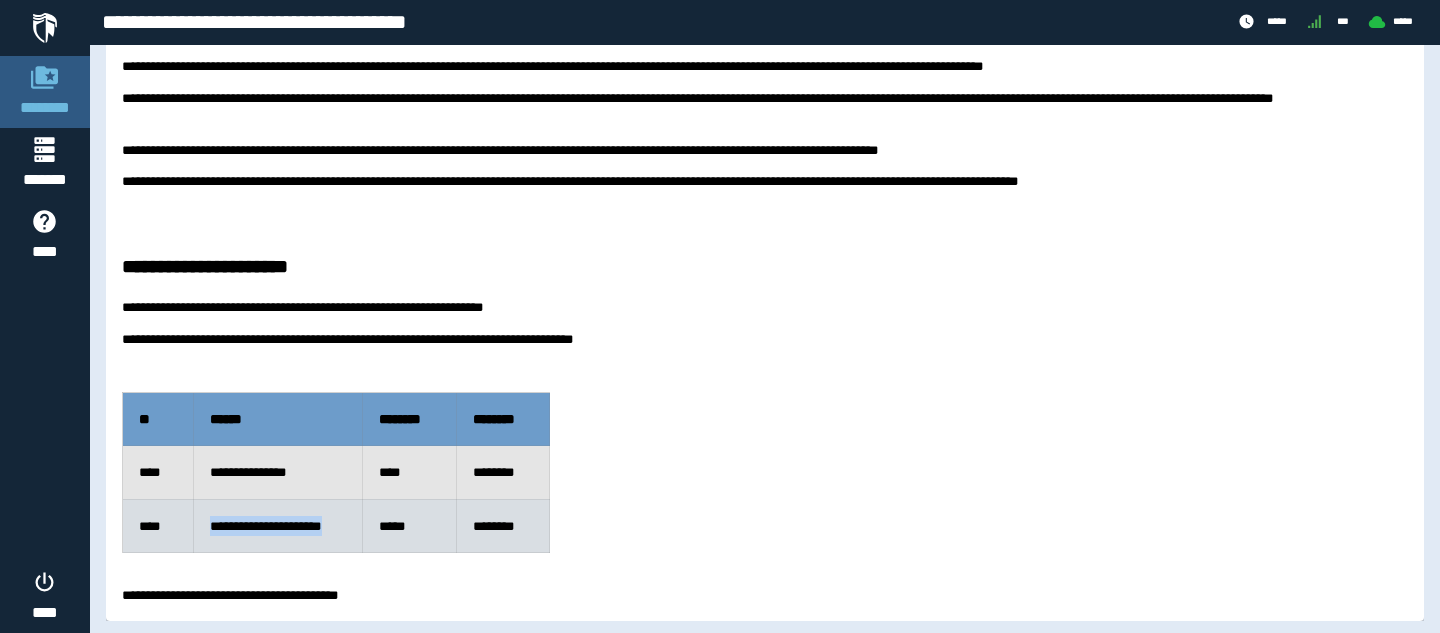 drag, startPoint x: 211, startPoint y: 527, endPoint x: 348, endPoint y: 530, distance: 137.03284 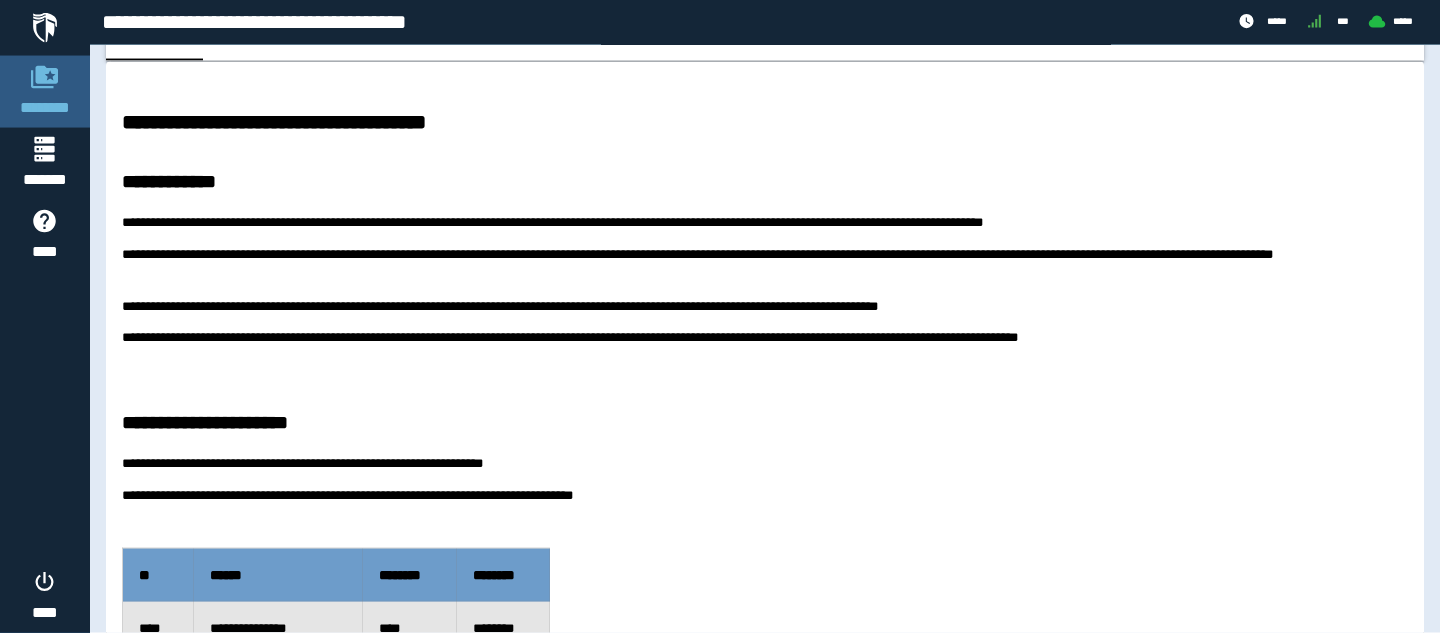 scroll, scrollTop: 0, scrollLeft: 0, axis: both 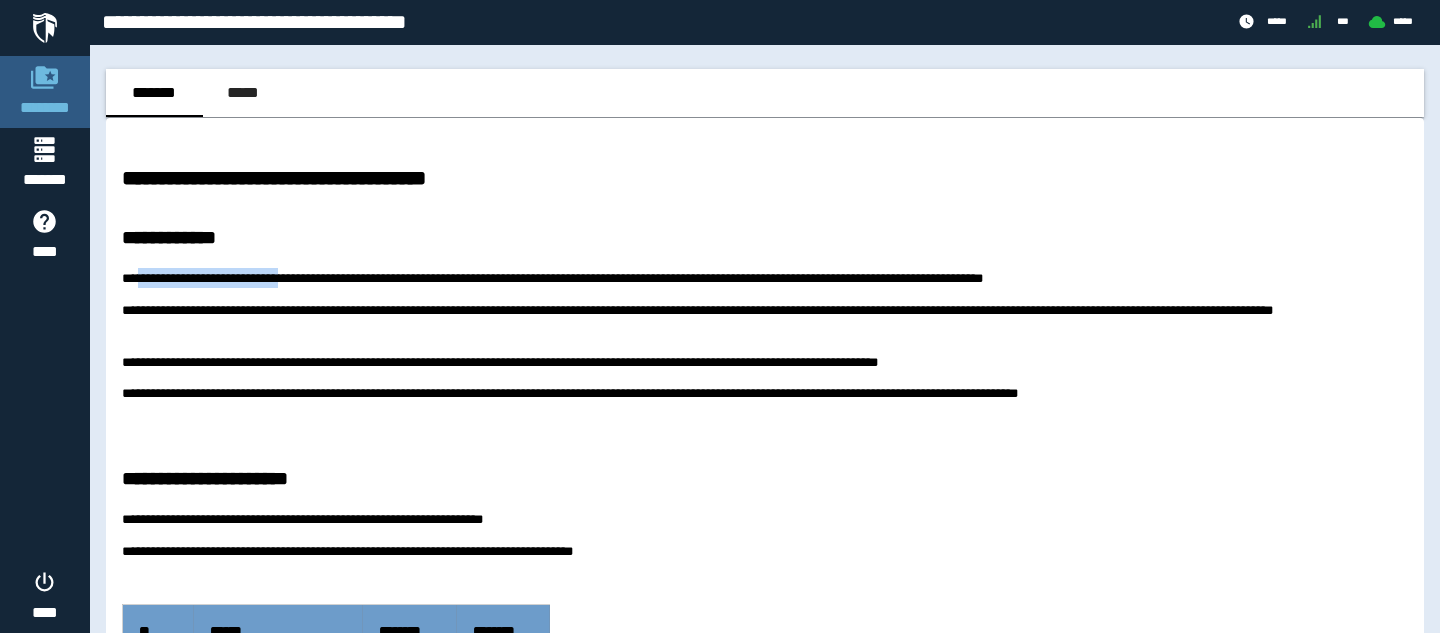 drag, startPoint x: 159, startPoint y: 274, endPoint x: 561, endPoint y: 275, distance: 402.00125 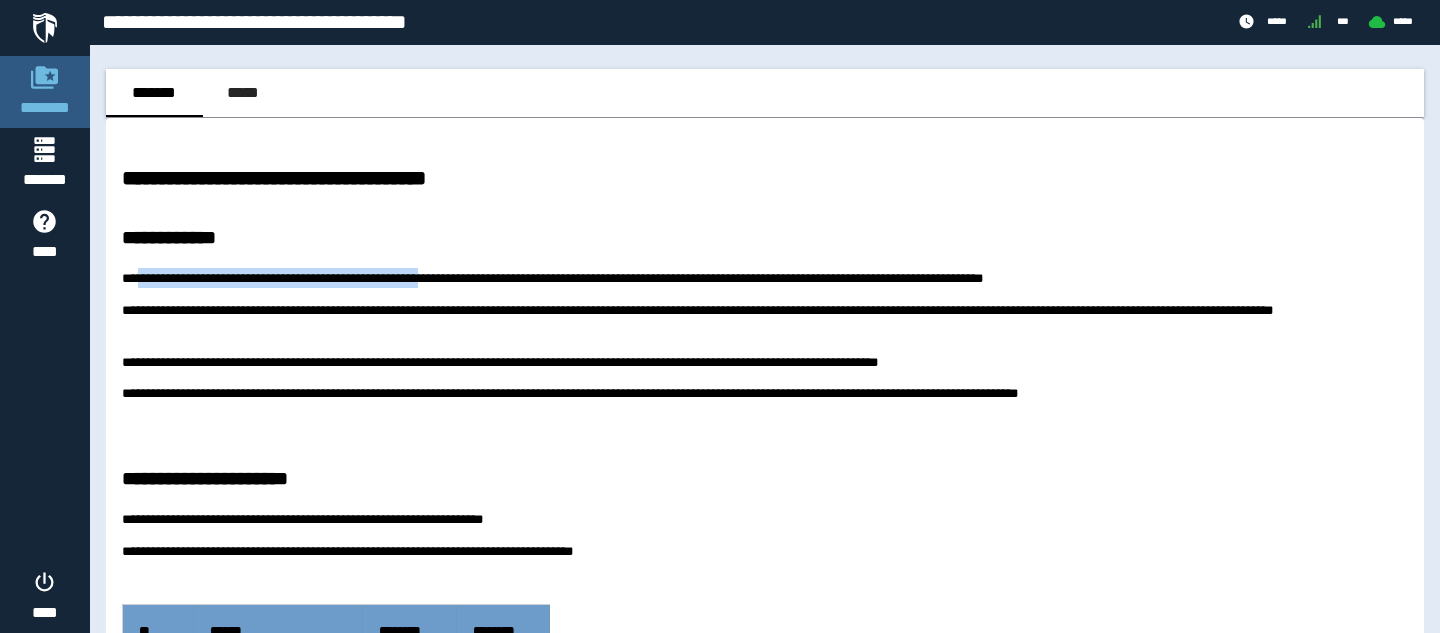 click on "**********" at bounding box center (765, 278) 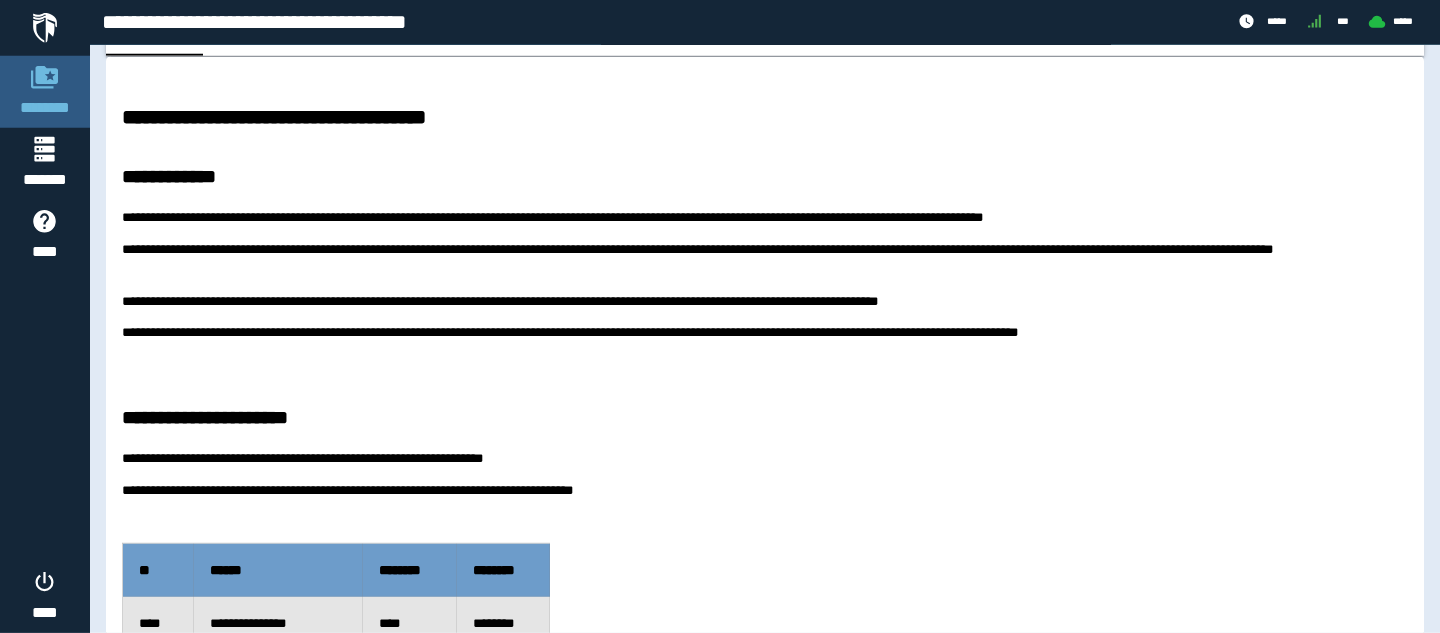 scroll, scrollTop: 0, scrollLeft: 0, axis: both 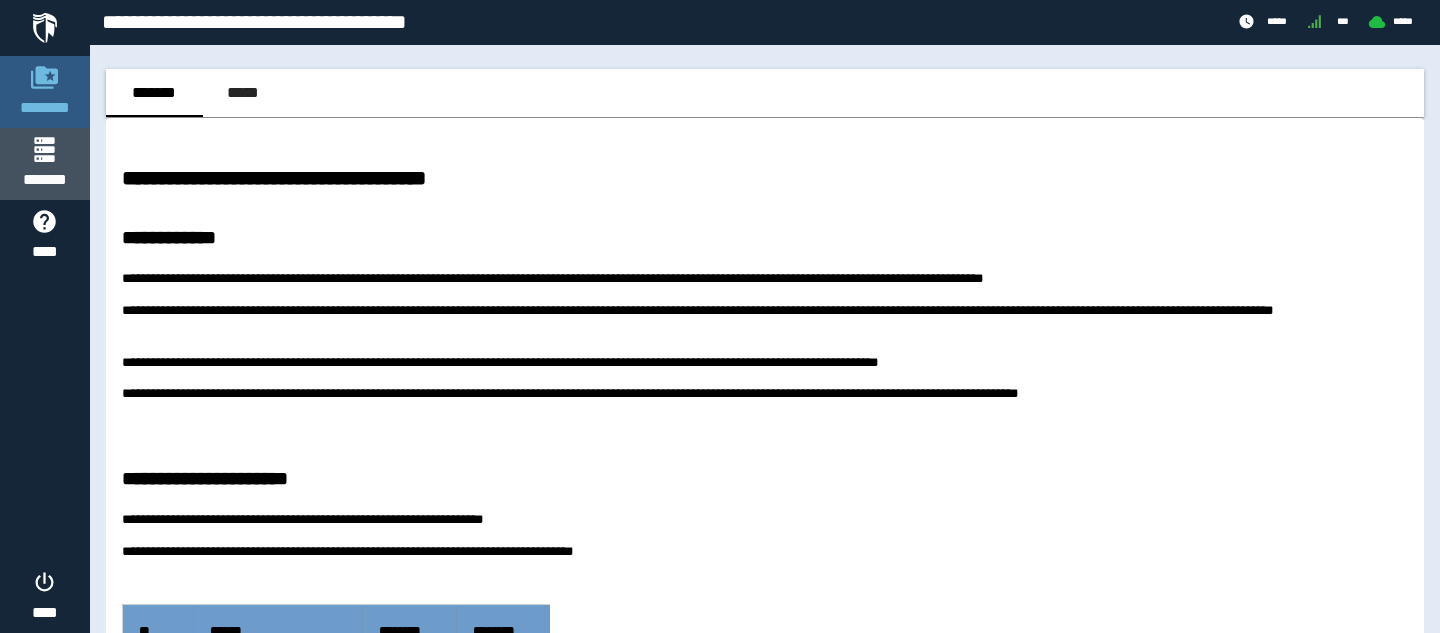 click on "*******" at bounding box center (44, 164) 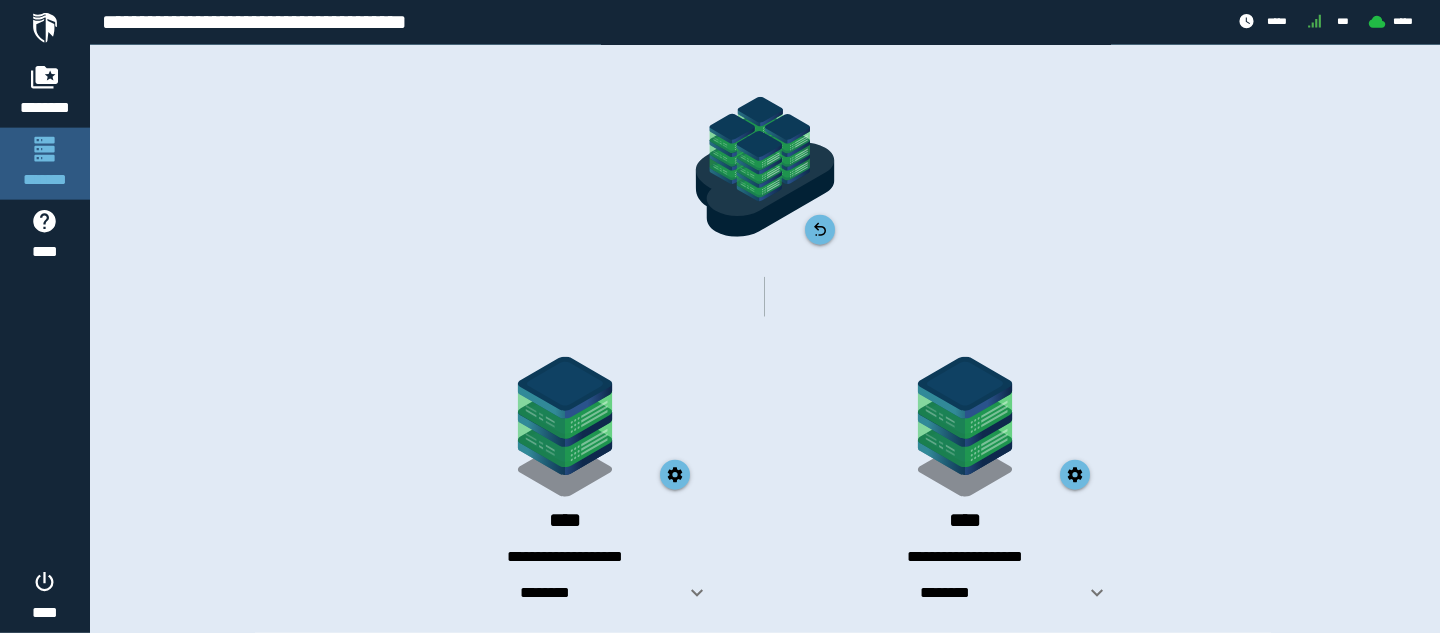 scroll, scrollTop: 57, scrollLeft: 0, axis: vertical 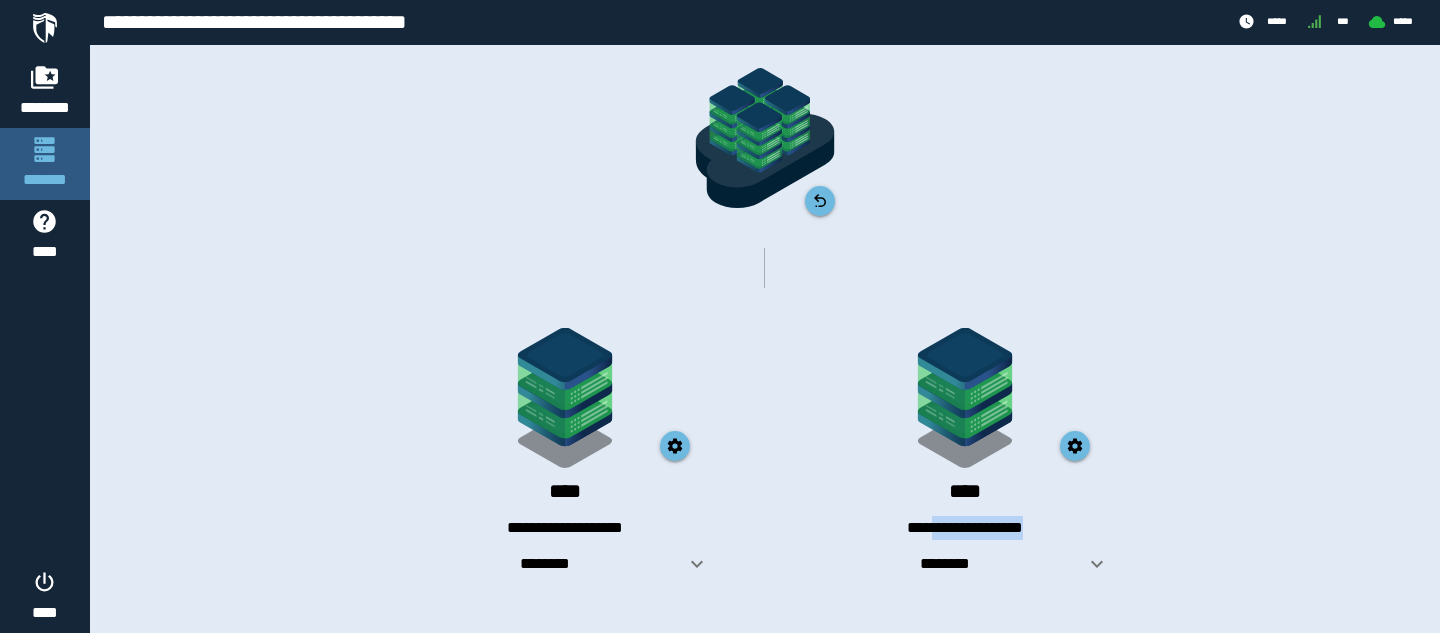 drag, startPoint x: 917, startPoint y: 528, endPoint x: 1041, endPoint y: 520, distance: 124.2578 